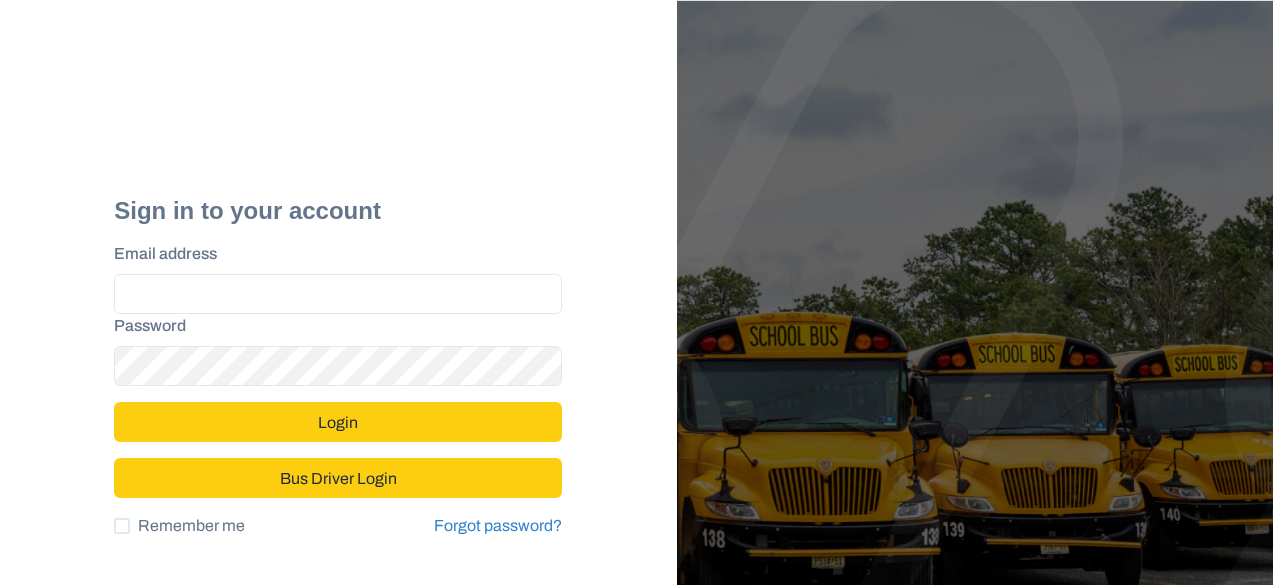 scroll, scrollTop: 0, scrollLeft: 0, axis: both 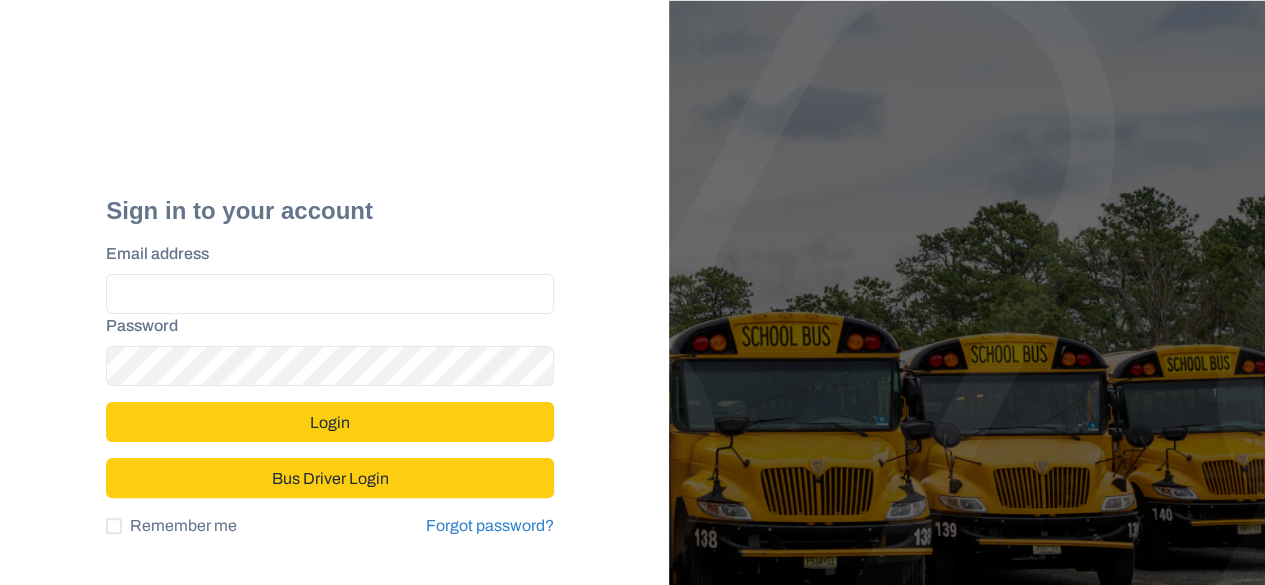type on "**********" 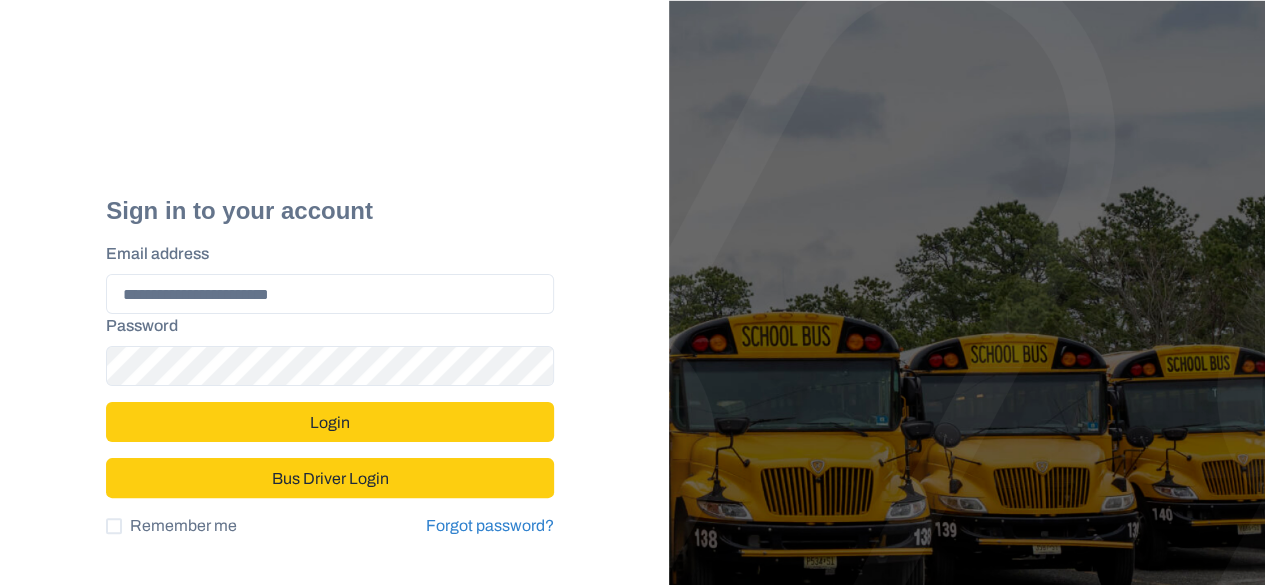 click on "Login" at bounding box center (330, 422) 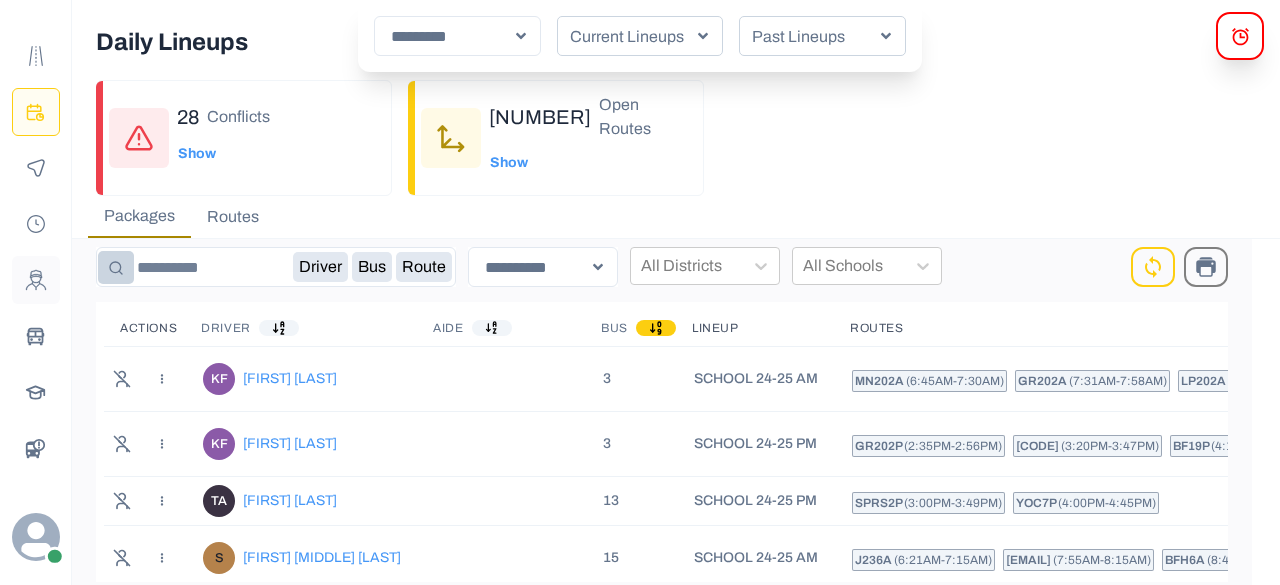 click at bounding box center (36, 280) 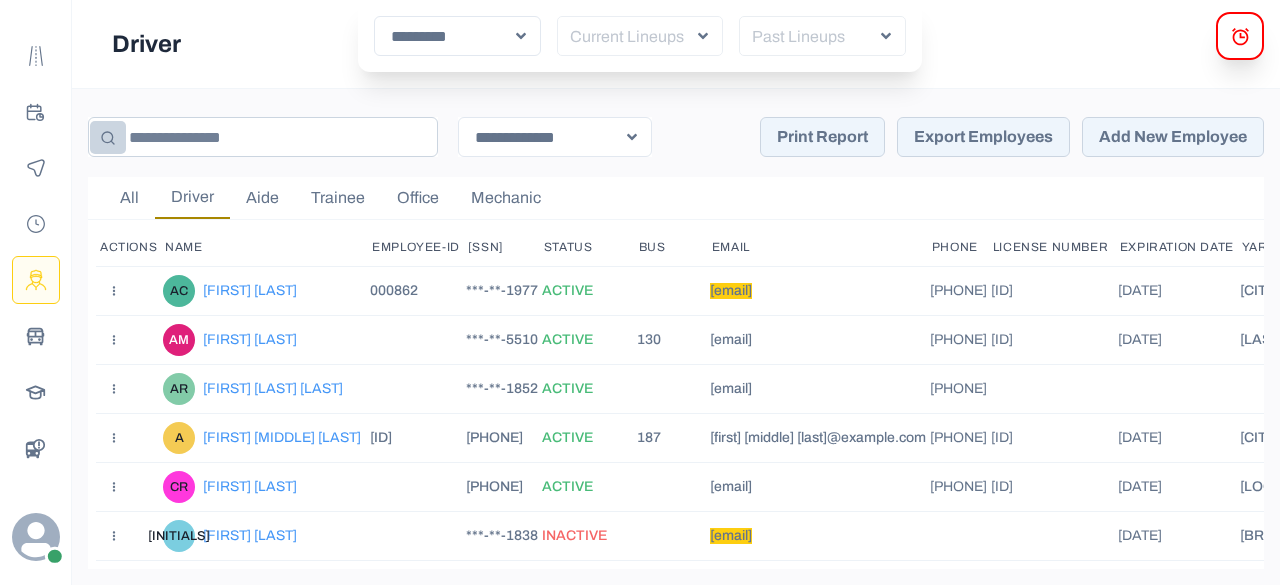 click at bounding box center (263, 137) 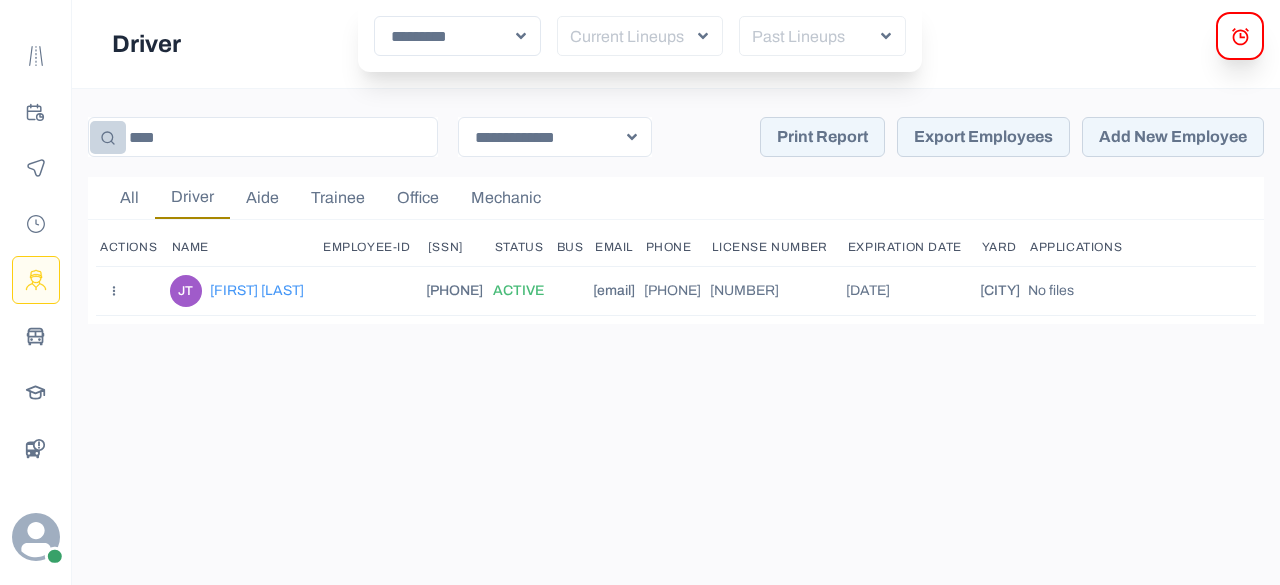 type on "****" 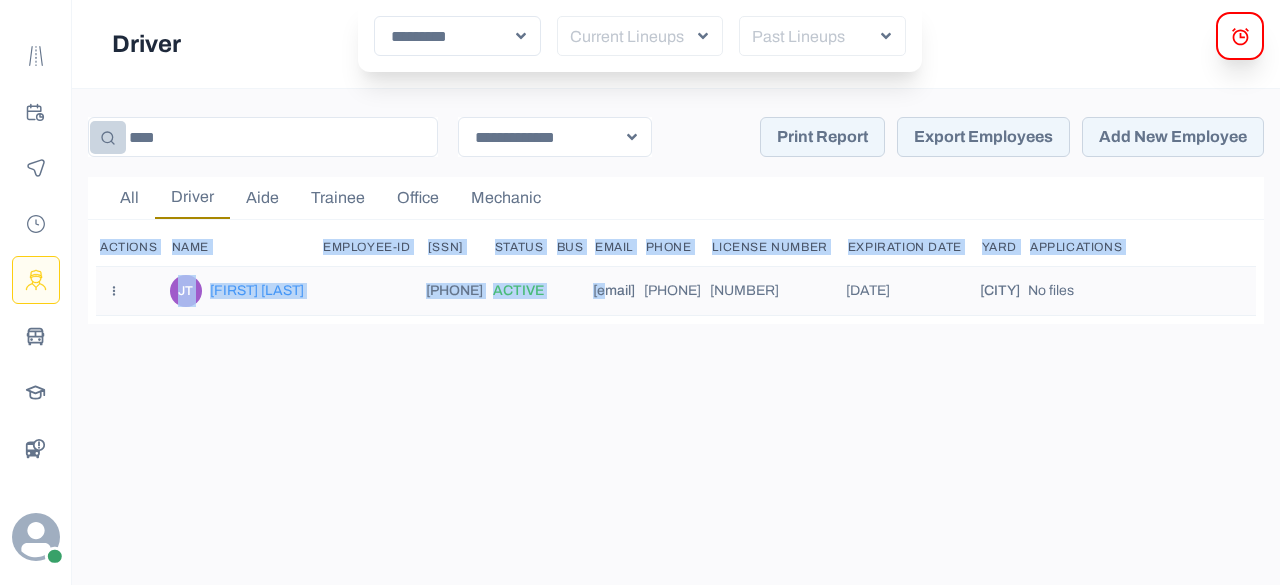drag, startPoint x: 463, startPoint y: 319, endPoint x: 606, endPoint y: 311, distance: 143.2236 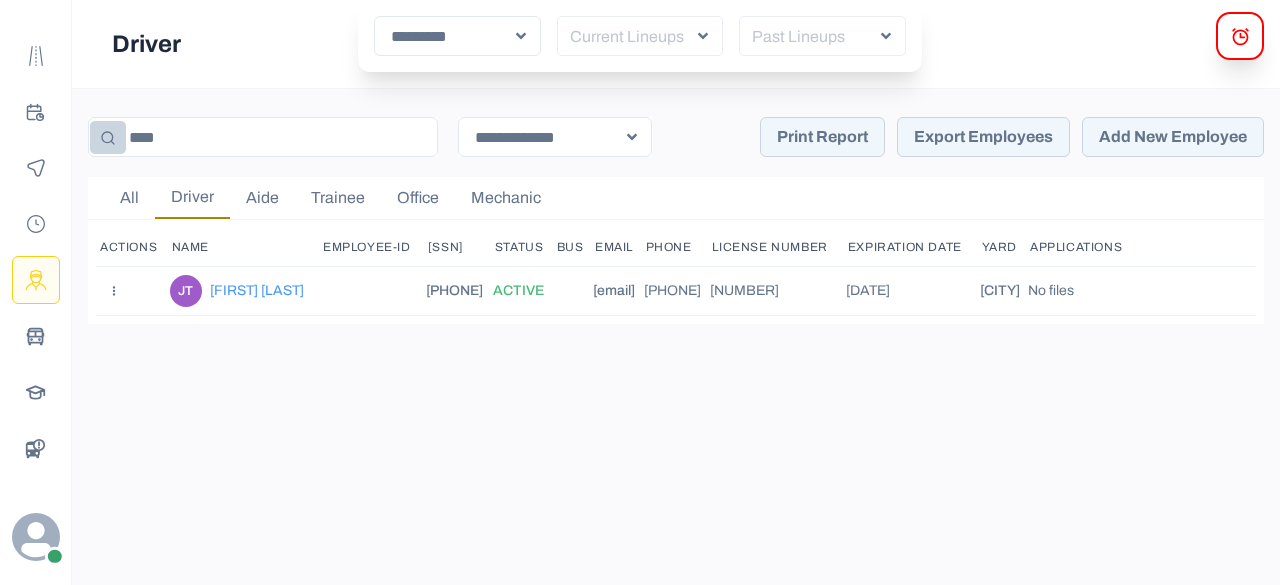 click on "[FIRST] [LAST] [PHONE] [EMAIL] [PHONE] [LICENSE] [DATE]" at bounding box center (676, 337) 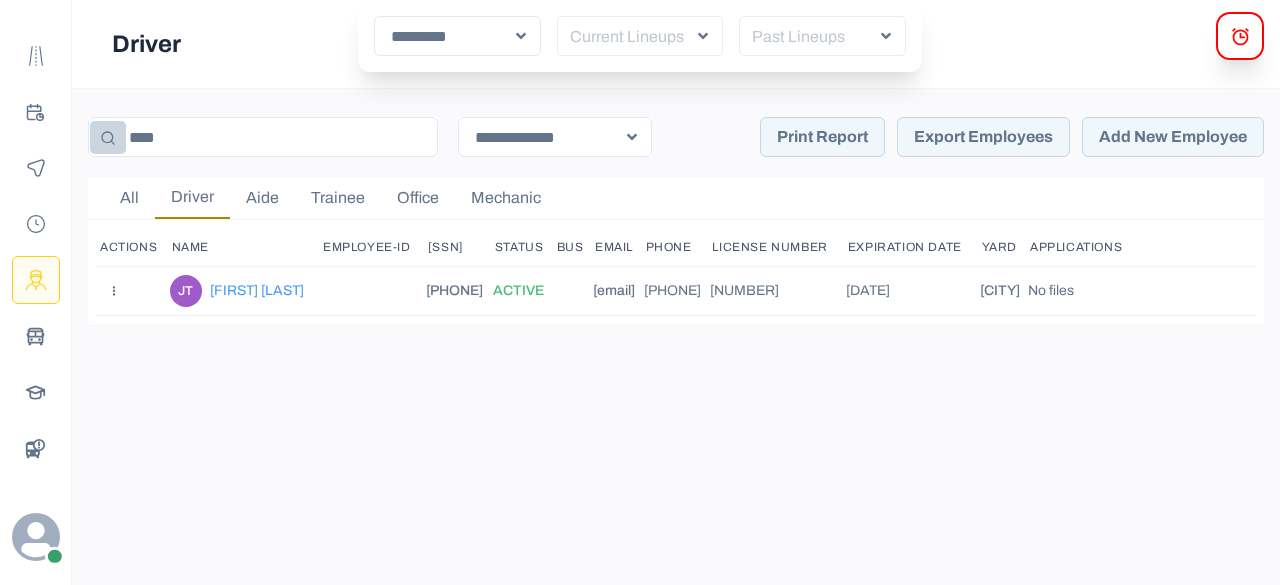 scroll, scrollTop: 0, scrollLeft: 57, axis: horizontal 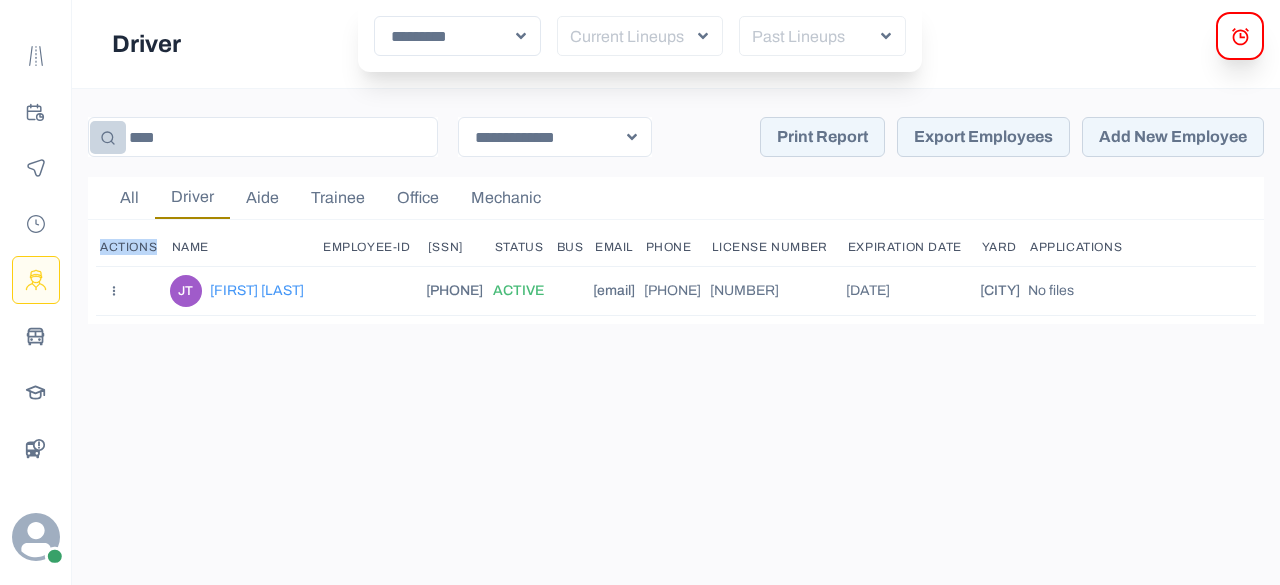 click on "[FIRST] [LAST] [PHONE] [EMAIL] [PHONE] [LICENSE] [DATE]" at bounding box center [676, 272] 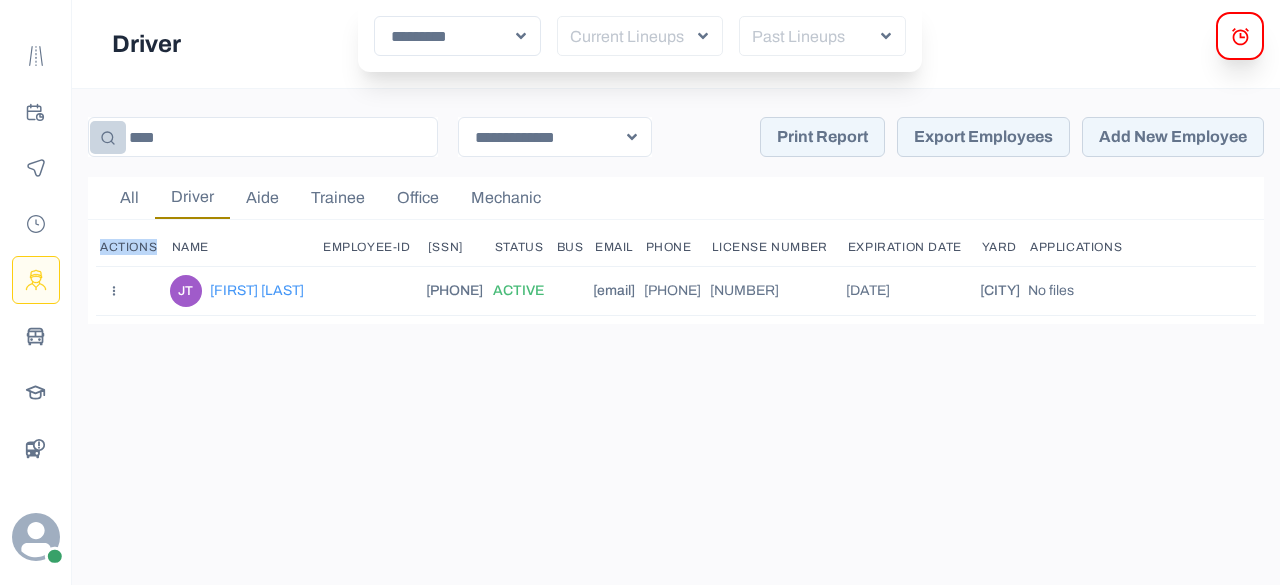 drag, startPoint x: 543, startPoint y: 326, endPoint x: 487, endPoint y: 325, distance: 56.008926 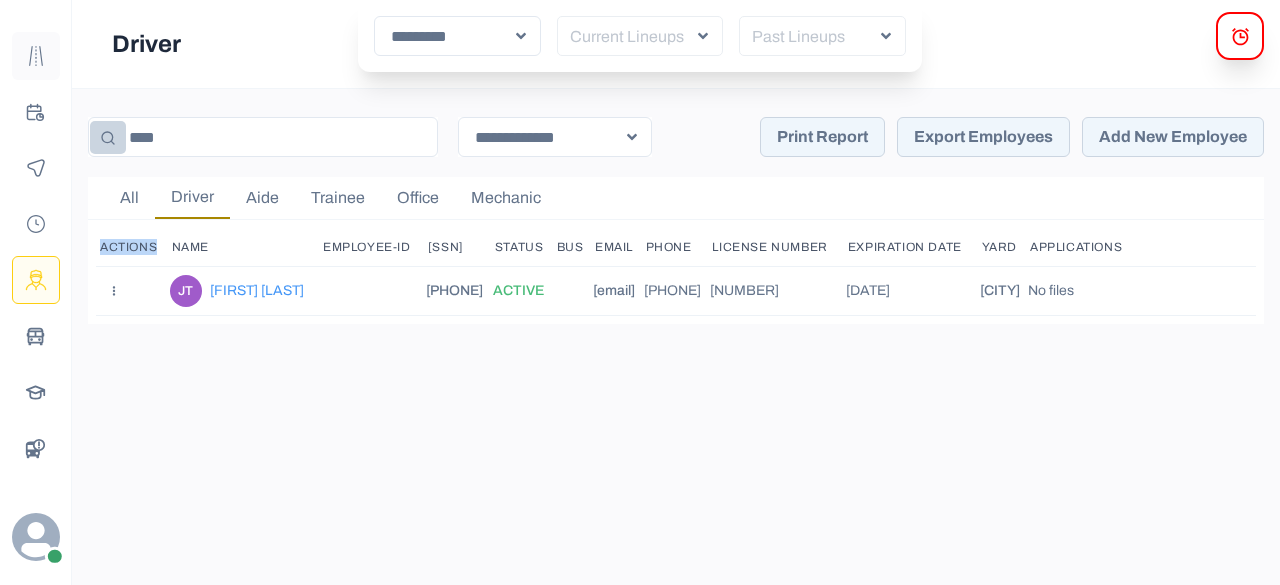 click at bounding box center (36, 56) 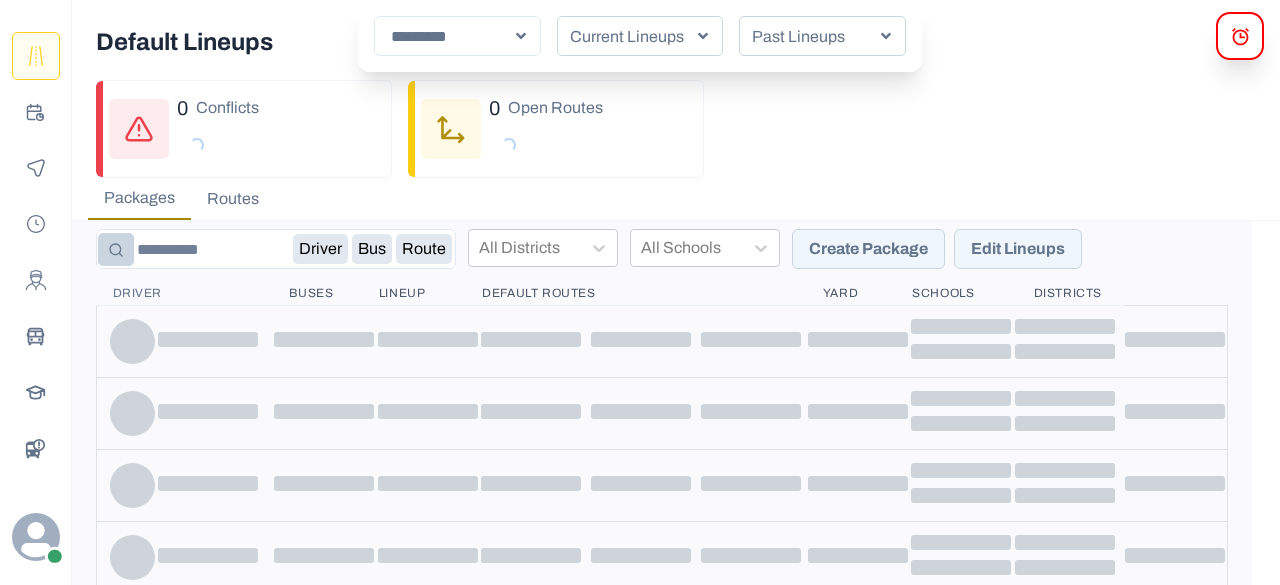 click on "Routes" at bounding box center [233, 199] 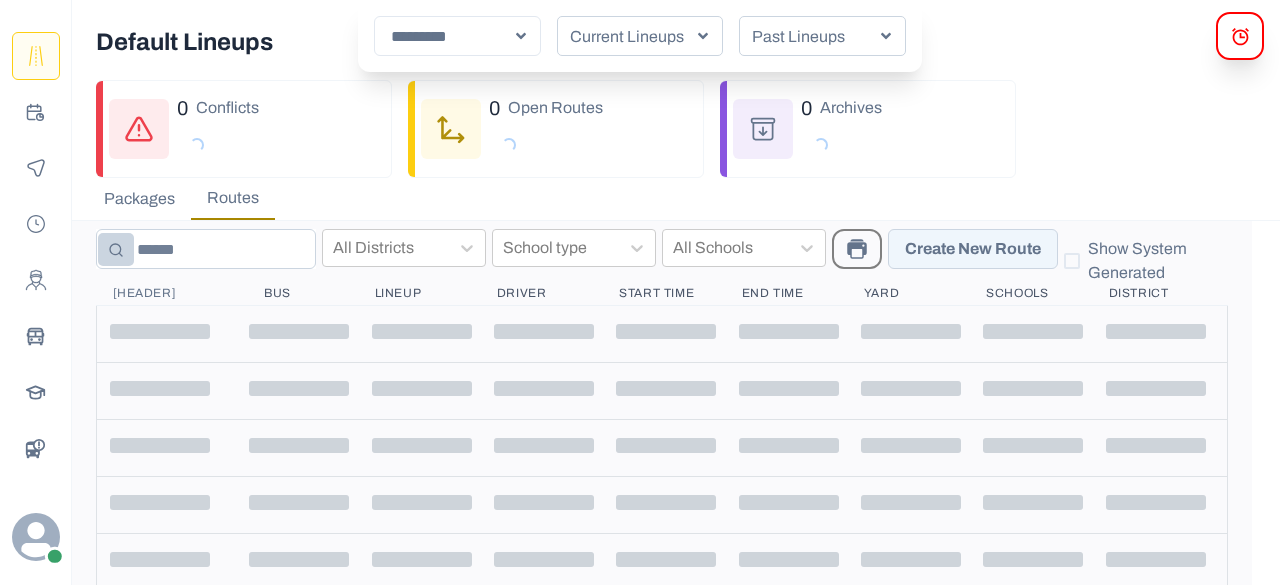 click at bounding box center [206, 249] 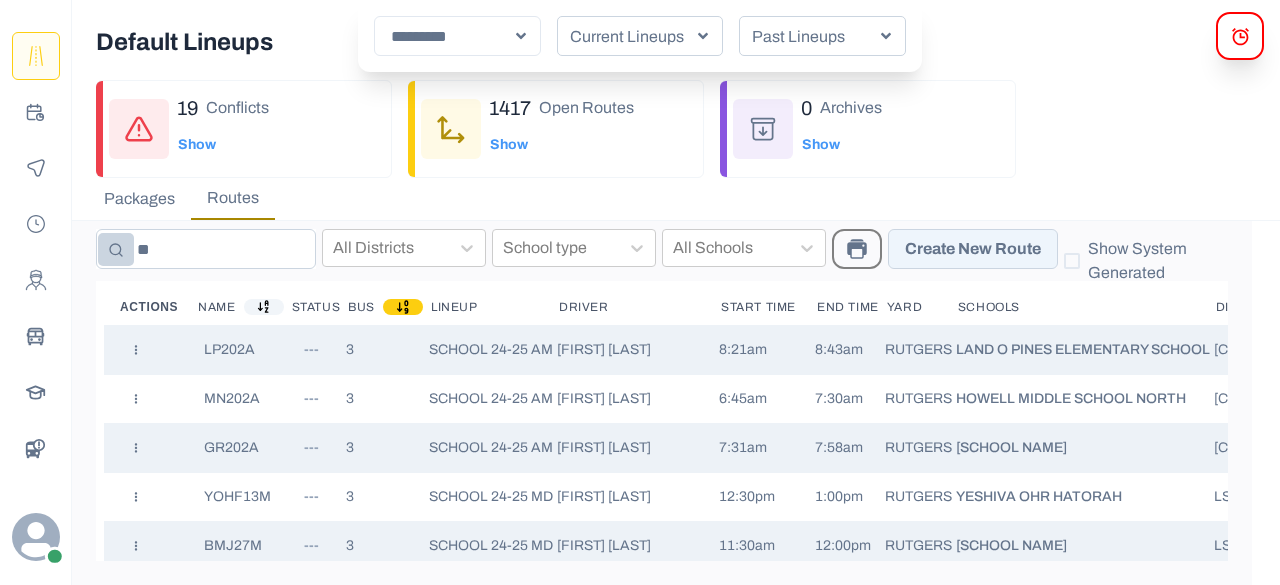 type on "**" 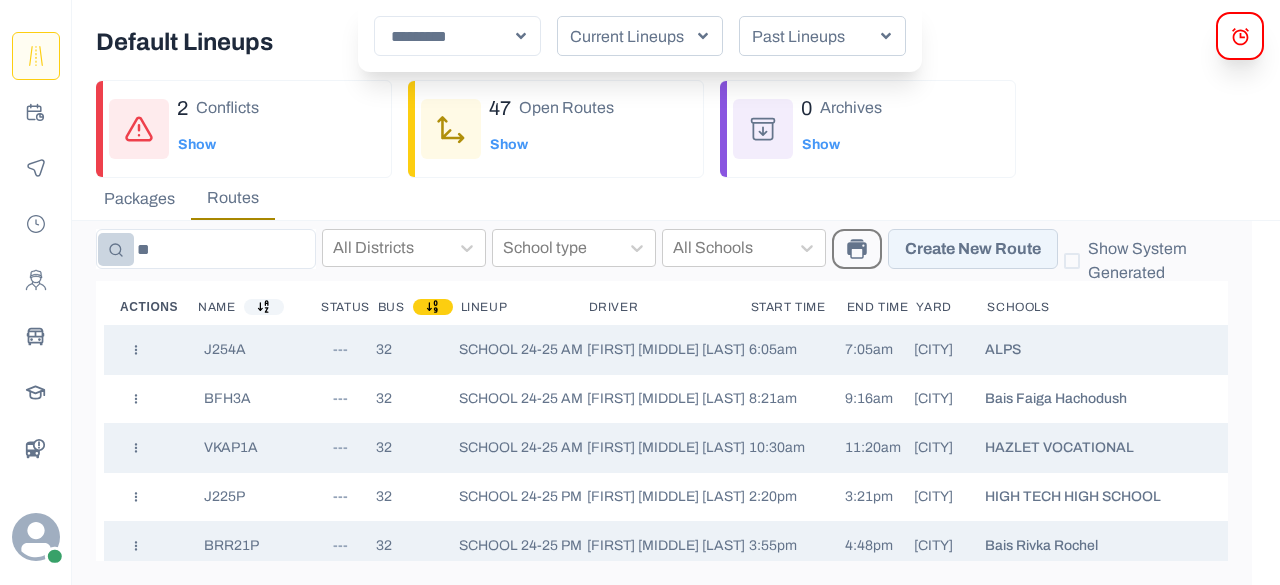 click on "[FIRST] [MIDDLE] [LAST]" at bounding box center [662, 403] 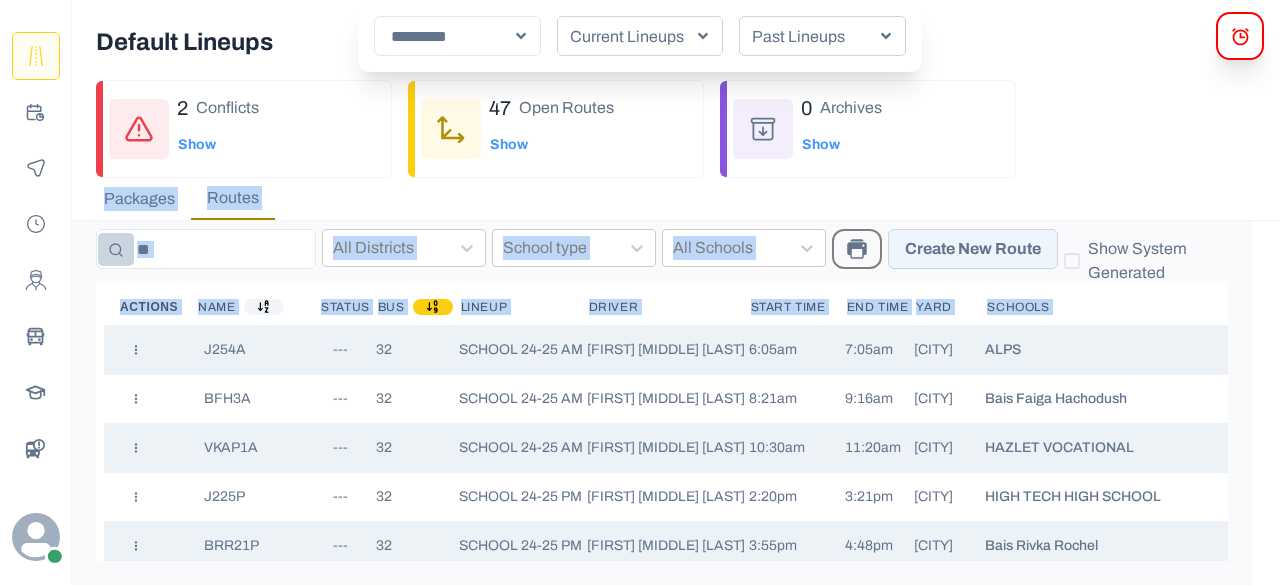 drag, startPoint x: 1229, startPoint y: 289, endPoint x: 1222, endPoint y: 198, distance: 91.26884 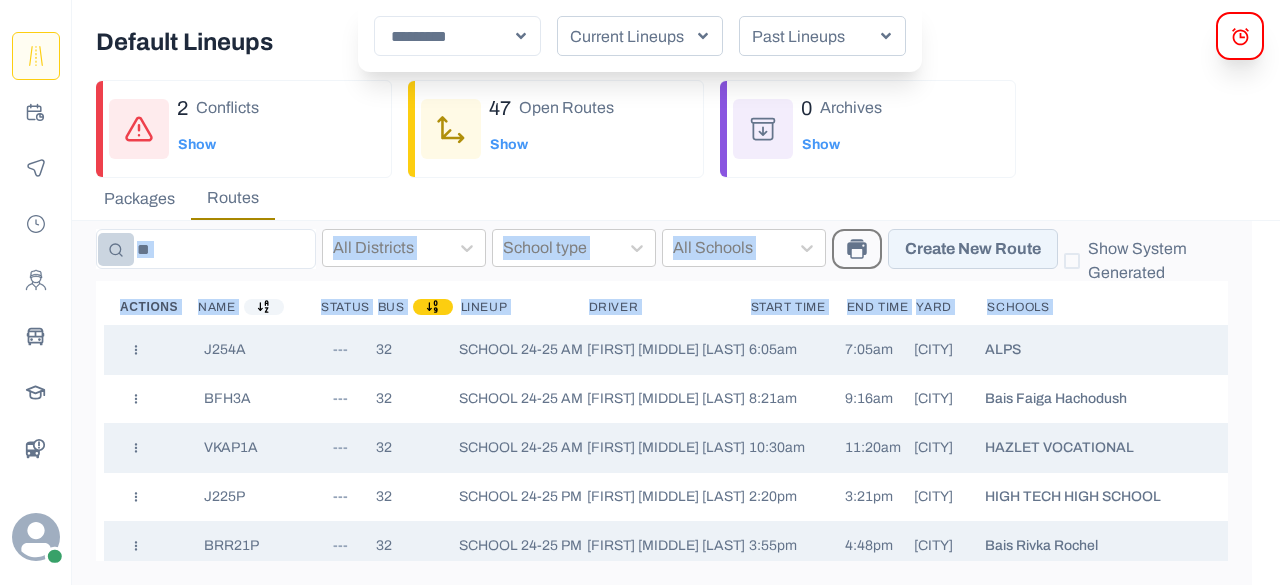 click on "Packages Routes" at bounding box center [712, 199] 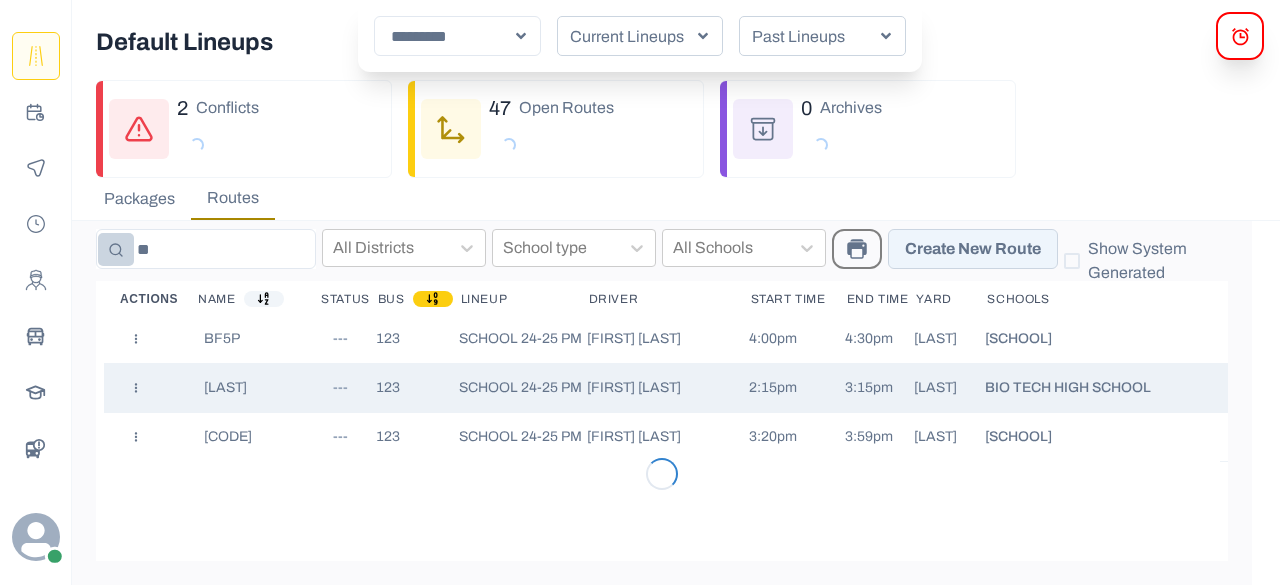 scroll, scrollTop: 0, scrollLeft: 0, axis: both 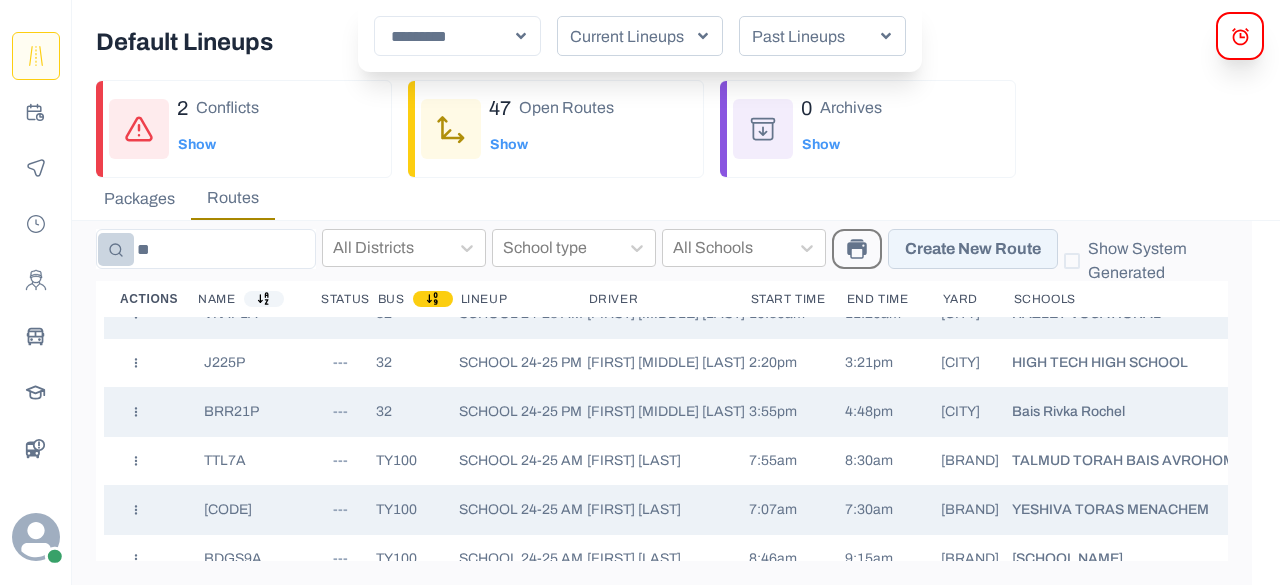 click on "[FIRST] [MIDDLE] [LAST]" at bounding box center [662, 403] 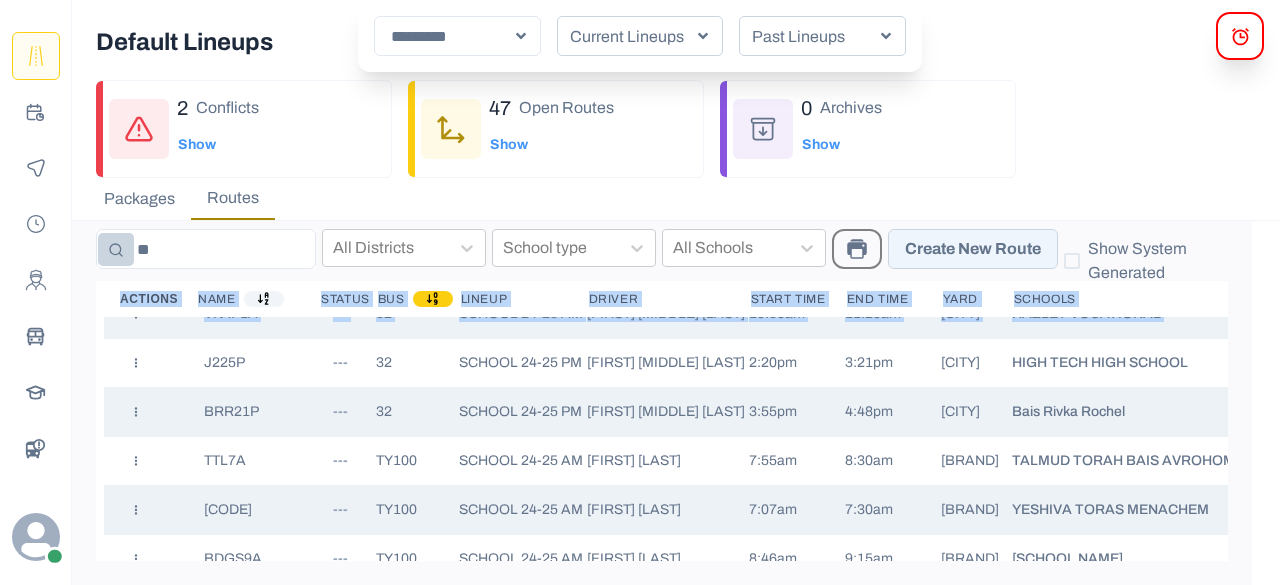 drag, startPoint x: 1228, startPoint y: 297, endPoint x: 1224, endPoint y: 283, distance: 14.56022 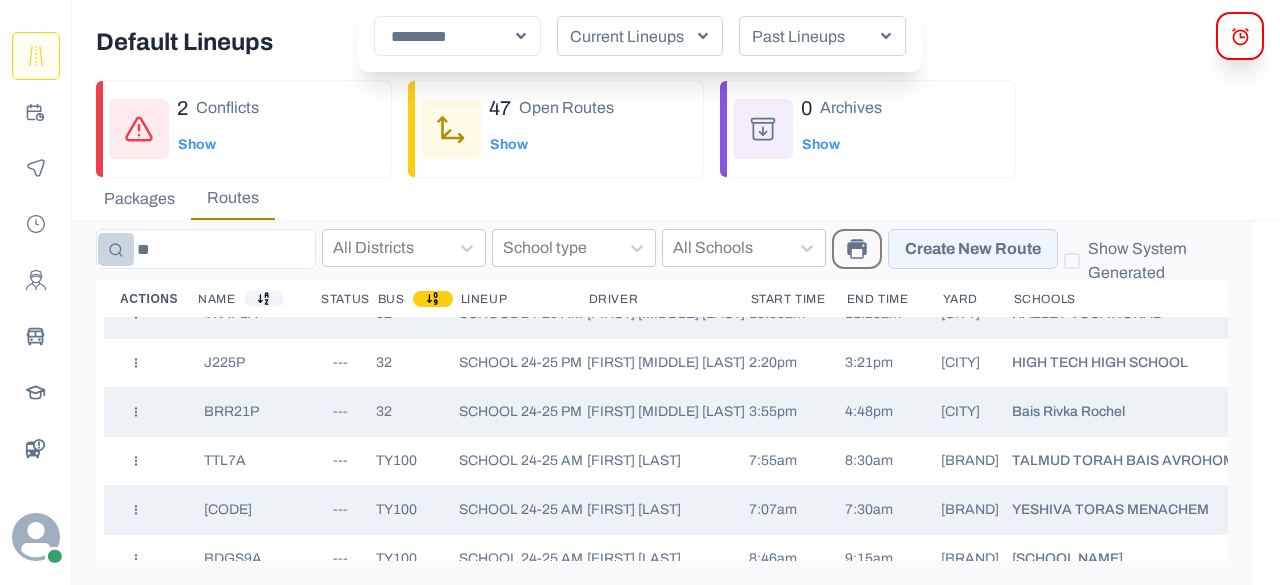 click on "[NUMBER] Conflicts Show [NUMBER] Open Routes Show [NUMBER] Archives Show" at bounding box center (712, 129) 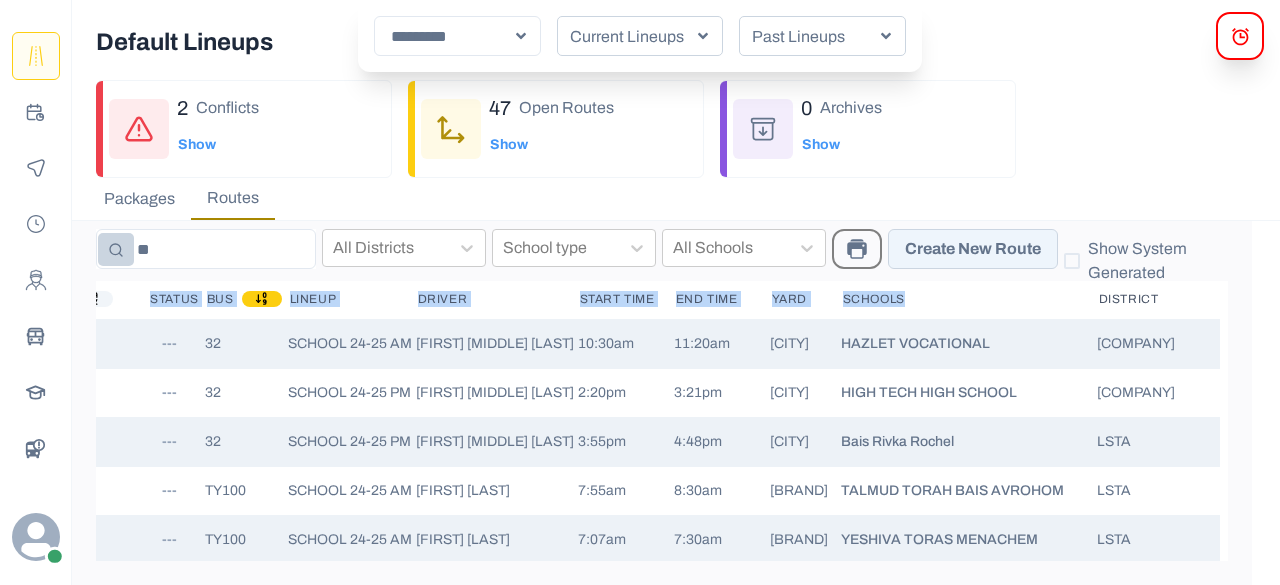 click on "Actions Name Status Bus Lineup Driver Start Time End Time Yard Schools District Edit Delete [CODE] --- [NUMBER] SCHOOL 24-25 AM [FIRST] [MIDDLE] [LAST] [START_TIME] [END_TIME] MIDDLETOWN ALPS [SCHOOL NAME] District Edit Delete [CODE] --- [NUMBER] SCHOOL 24-25 AM [FIRST] [MIDDLE] [LAST] [START_TIME] [END_TIME] MIDDLETOWN [SCHOOL NAME] [SCHOOL NAME] [SCHOOL NAME] Edit Delete [CODE] --- [NUMBER] SCHOOL 24-25 AM [FIRST] [MIDDLE] [LAST] [START_TIME] [END_TIME] MIDDLETOWN HAZLET VOCATIONAL Neptune Twp BOE Edit Delete [CODE] --- [NUMBER] SCHOOL 24-25 PM [FIRST] [MIDDLE] [LAST] [START_TIME] [END_TIME] MIDDLETOWN [SCHOOL NAME] [SCHOOL NAME] District Edit Delete [CODE] --- [NUMBER] SCHOOL 24-25 PM [FIRST] [MIDDLE] [LAST] [START_TIME] [END_TIME] MIDDLETOWN [SCHOOL NAME] [SCHOOL NAME] [SCHOOL NAME] Edit Delete [CODE] --- [NUMBER] SCHOOL 24-25 AM [FIRST] [MIDDLE] [START_TIME] [END_TIME] PRESIDENTIAL [SCHOOL NAME] [SCHOOL NAME] [SCHOOL NAME] Edit Delete [CODE] --- [NUMBER] SCHOOL 24-25 AM [FIRST] [MIDDLE] [START_TIME] [END_TIME] PRESIDENTIAL [SCHOOL NAME] [SCHOOL NAME] [SCHOOL NAME] Edit Delete [CODE] --- [NUMBER] SCHOOL 24-25 AM [FIRST] [MIDDLE] [START_TIME] [END_TIME] PRESIDENTIAL [SCHOOL NAME] [SCHOOL NAME] [SCHOOL NAME] Edit Delete [CODE] --- [NUMBER]" at bounding box center [662, 421] 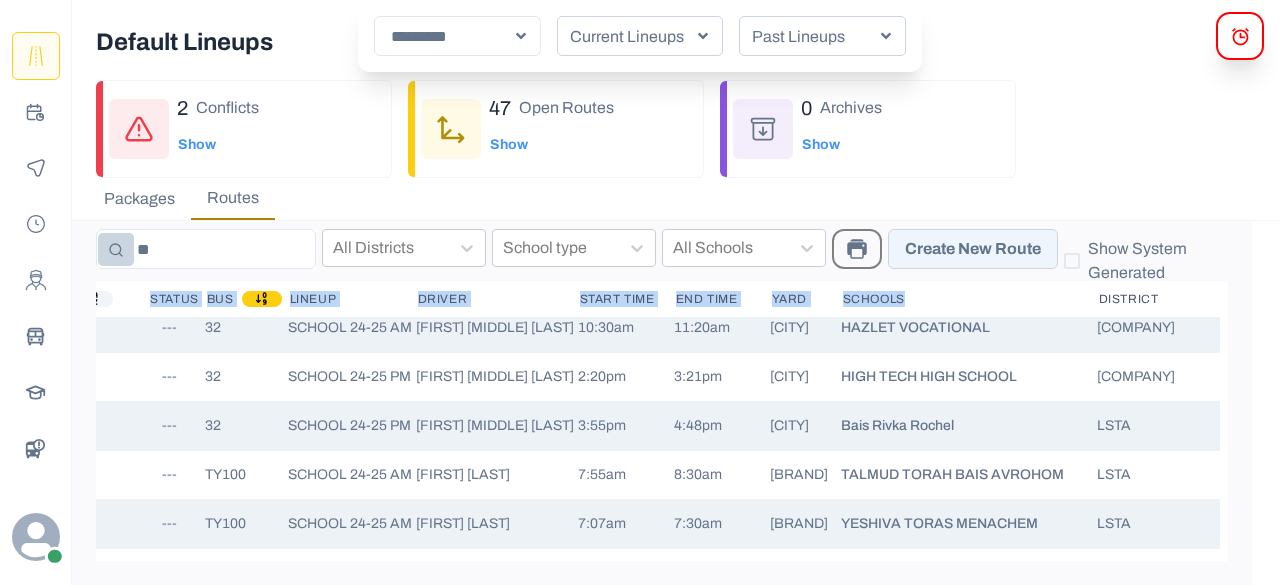scroll, scrollTop: 0, scrollLeft: 201, axis: horizontal 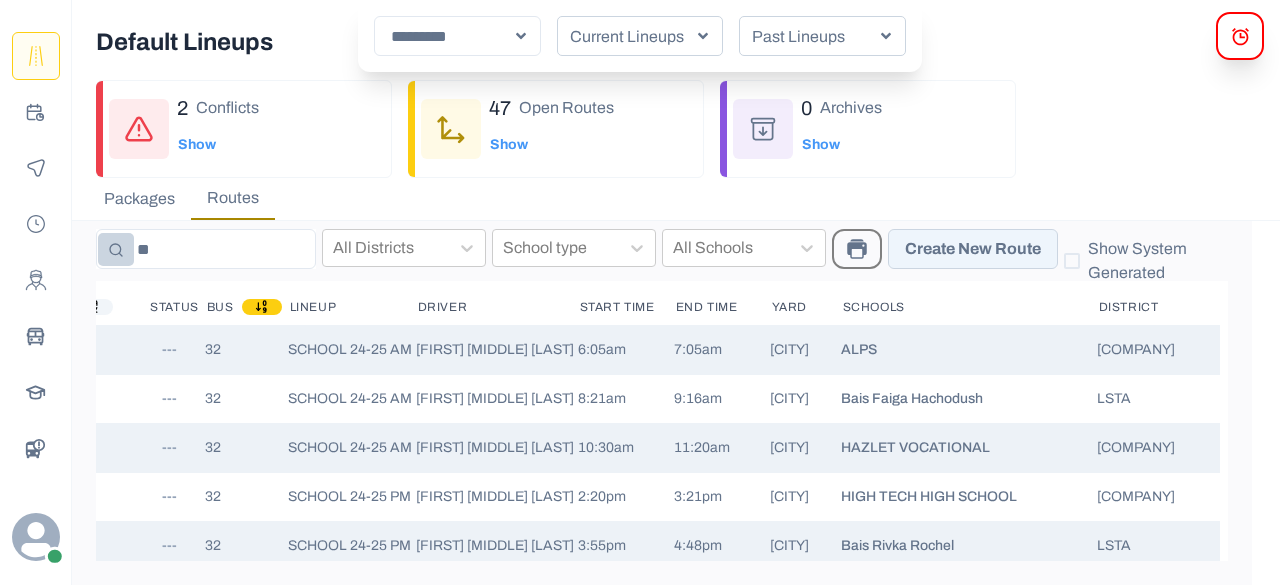 click on "Packages Routes" at bounding box center [712, 199] 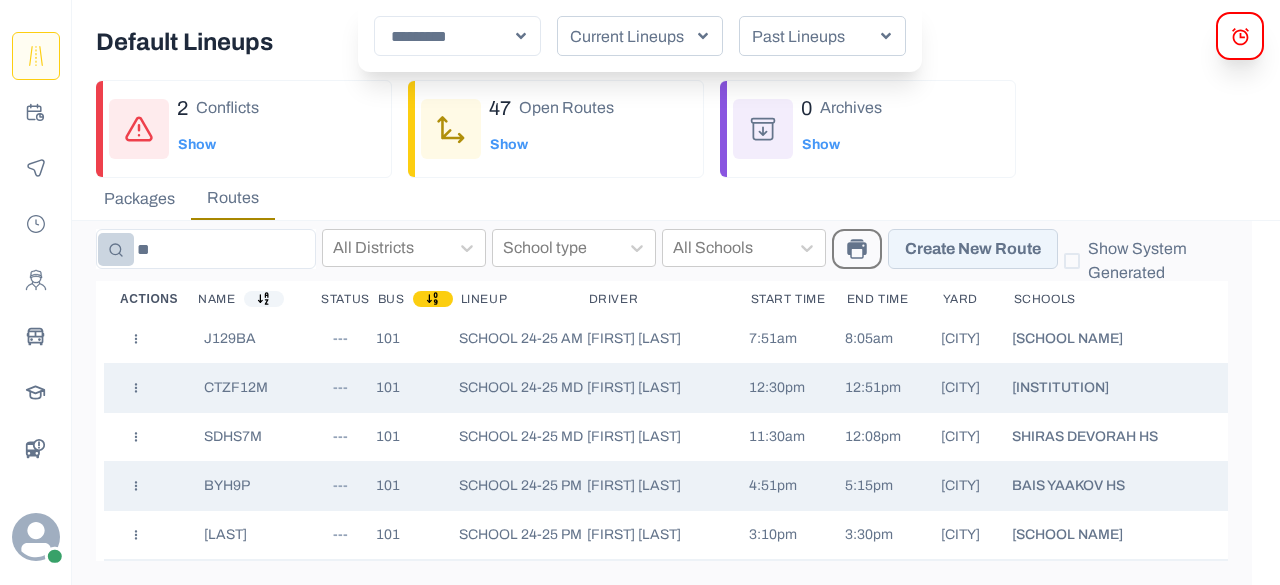scroll, scrollTop: 0, scrollLeft: 0, axis: both 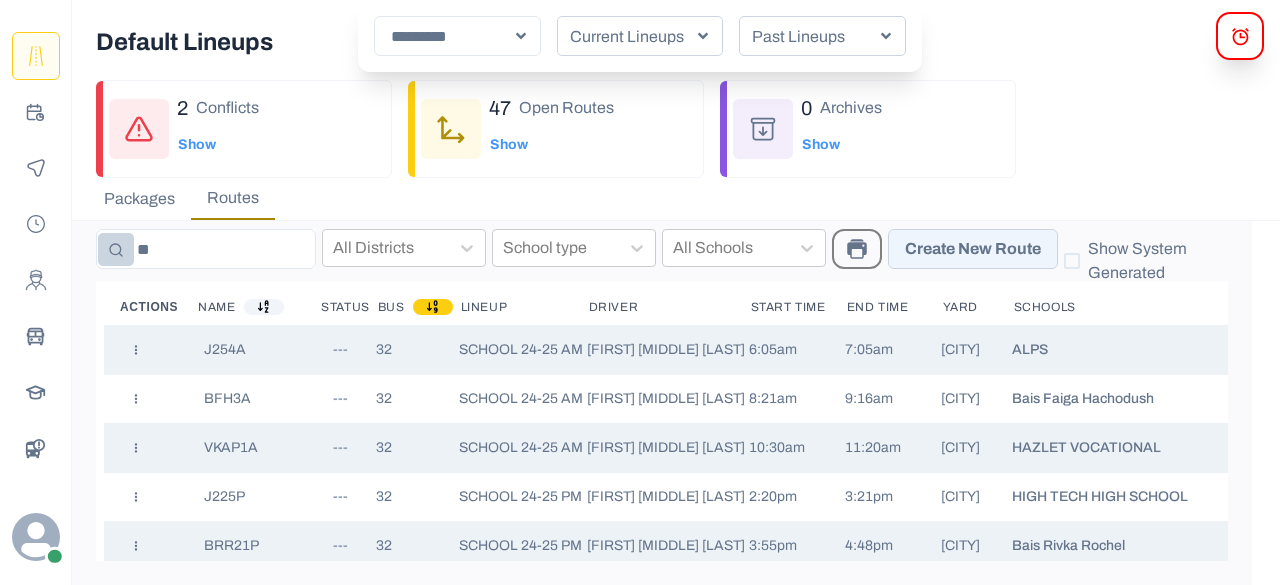 click on "[FIRST] [MIDDLE] [LAST]" at bounding box center (662, 403) 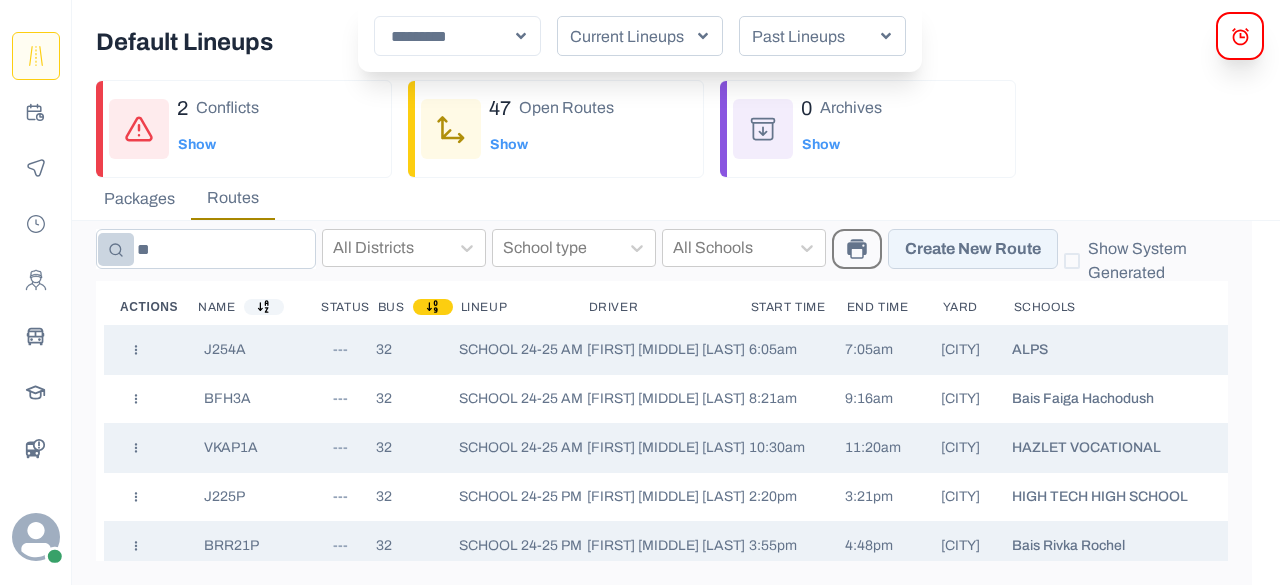 click on "**" at bounding box center [206, 249] 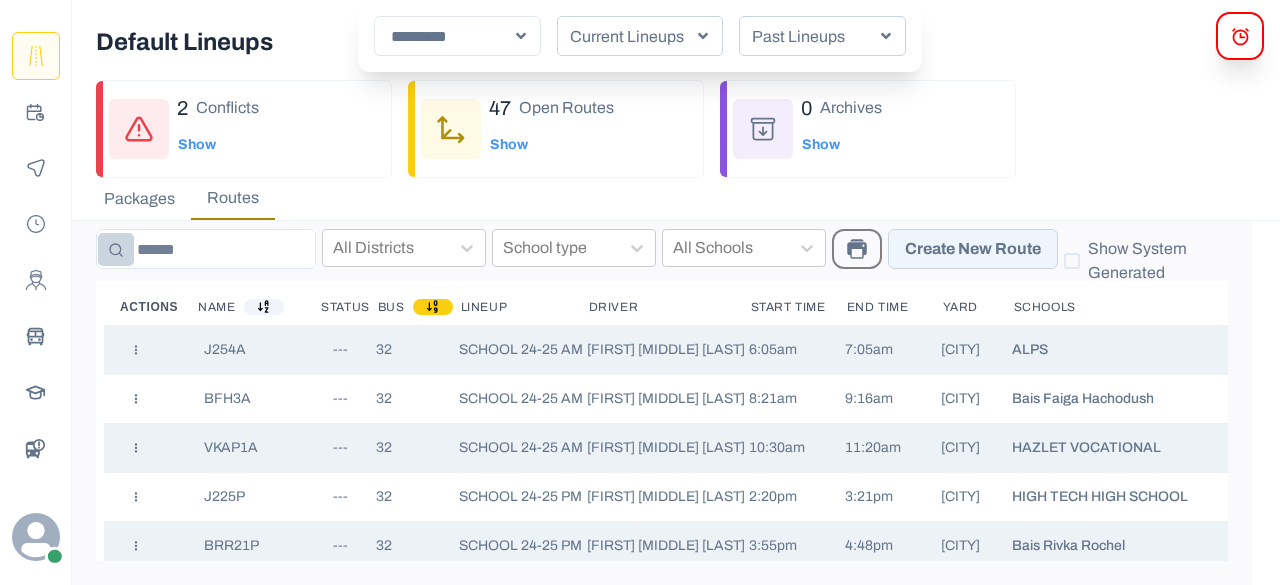 click on "[NUMBER] Conflicts Show [NUMBER] Open Routes Show [NUMBER] Archives Show" at bounding box center (712, 129) 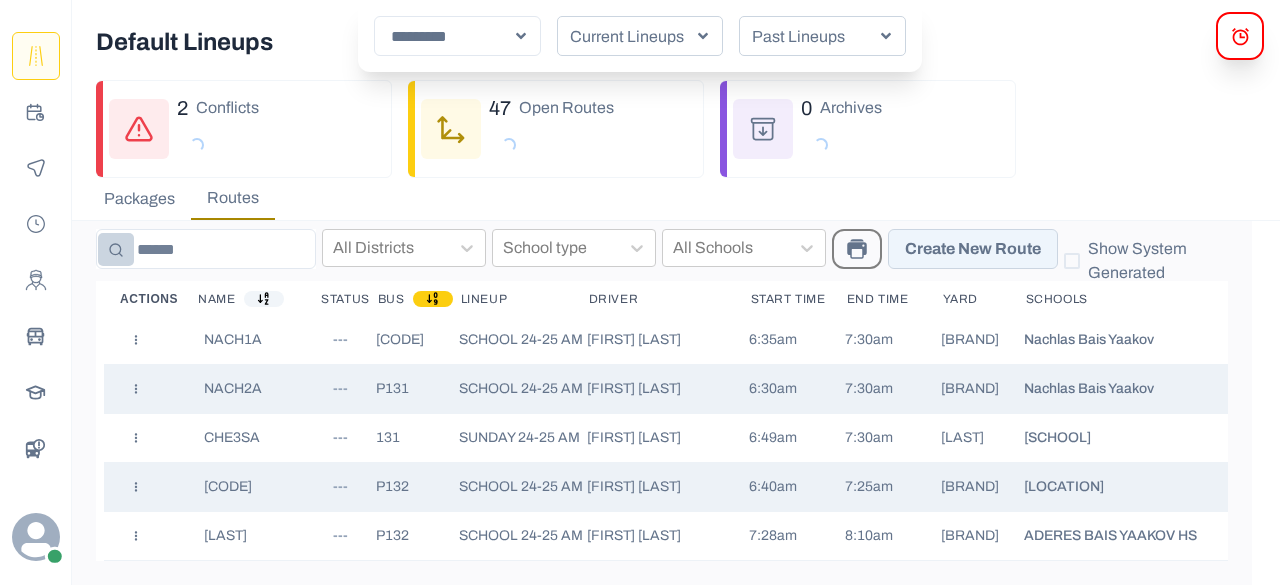 scroll, scrollTop: 7016, scrollLeft: 0, axis: vertical 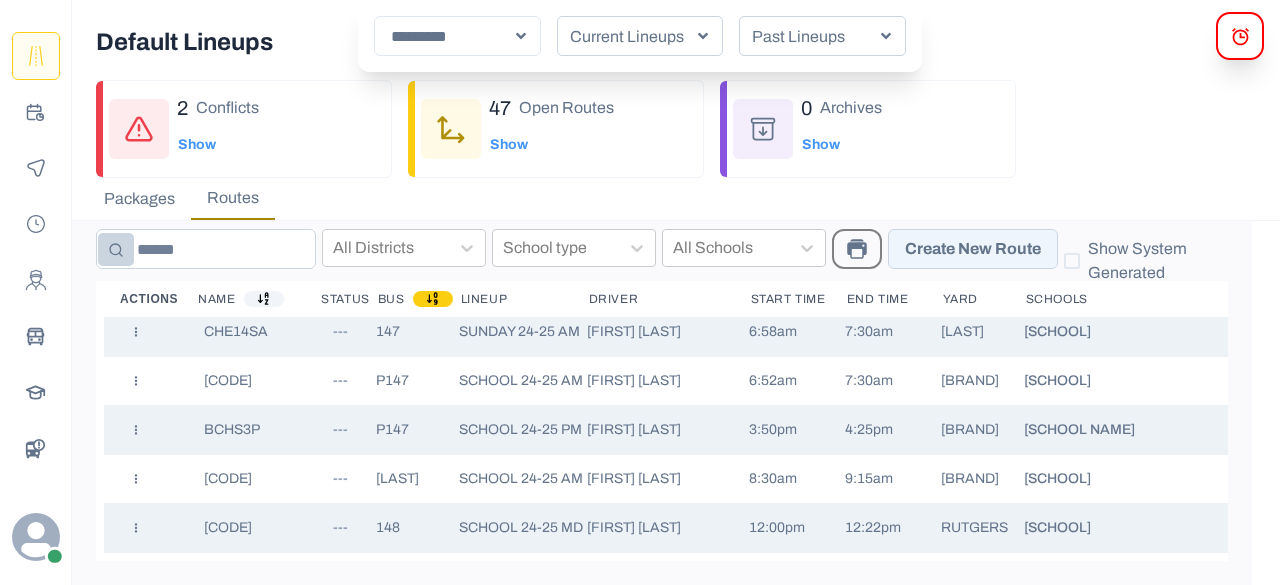 click at bounding box center [206, 249] 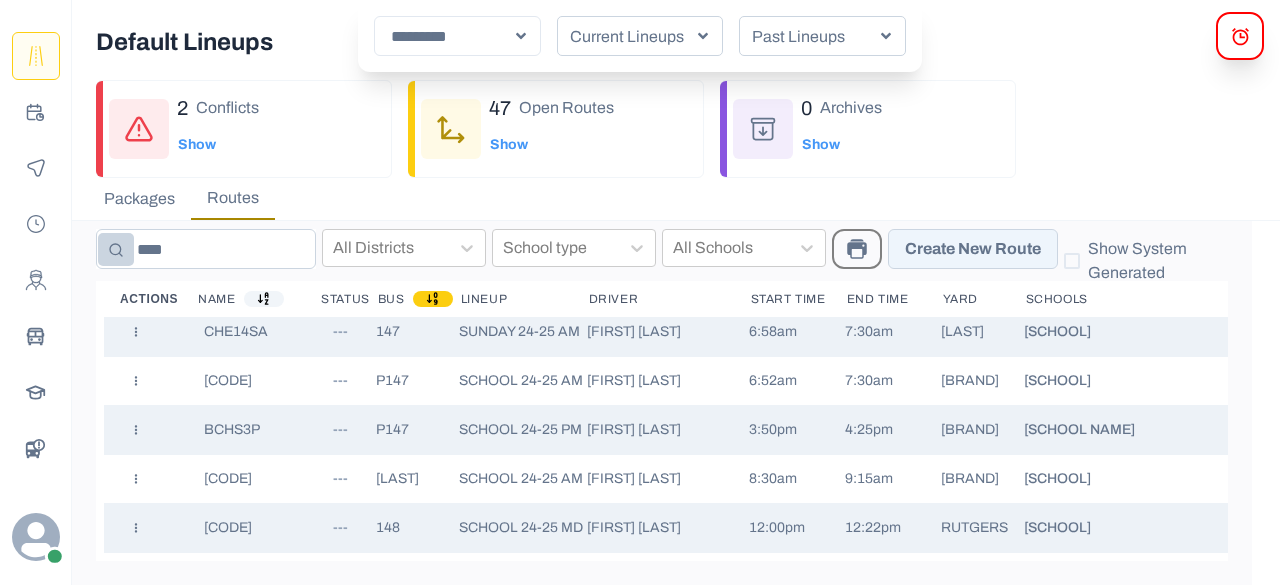 type on "****" 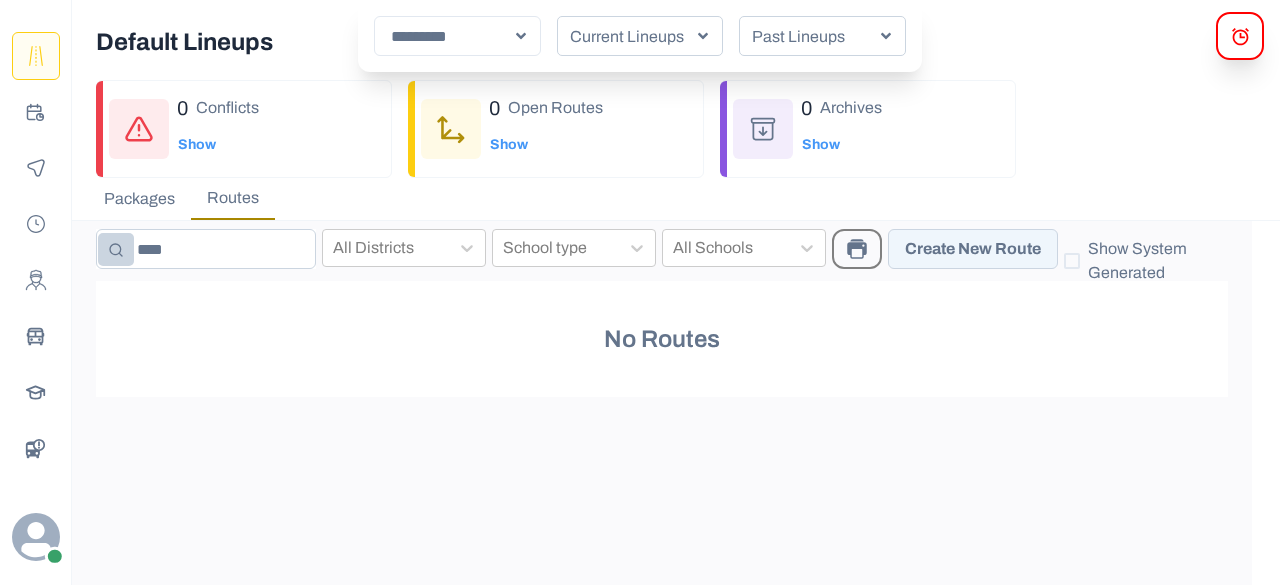 click on "****" at bounding box center [206, 249] 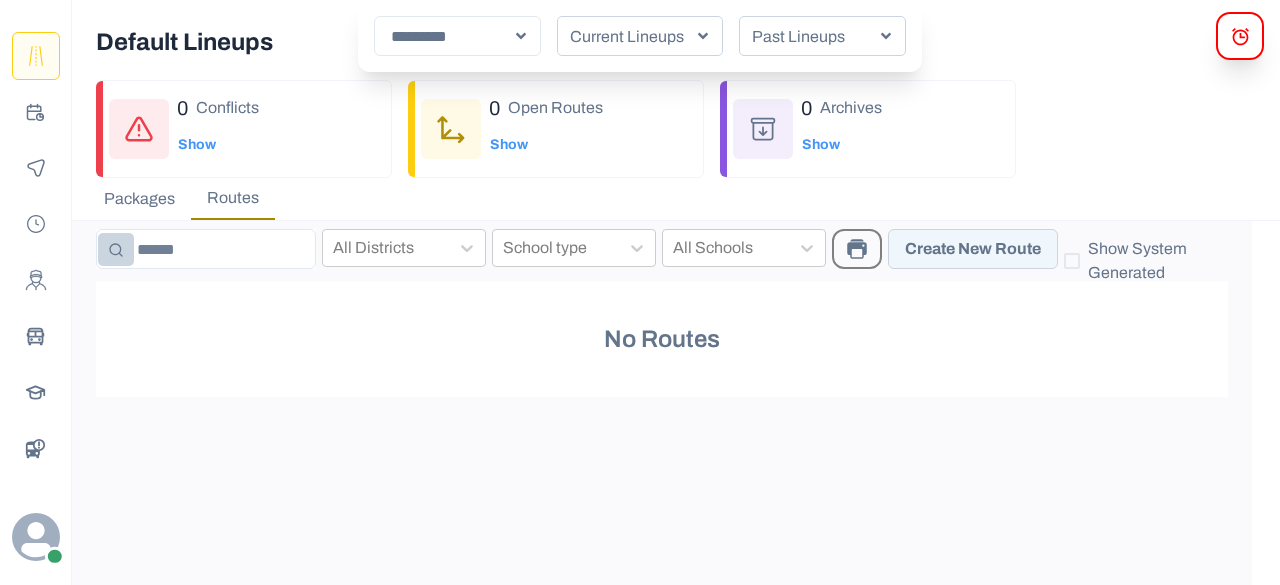 type 